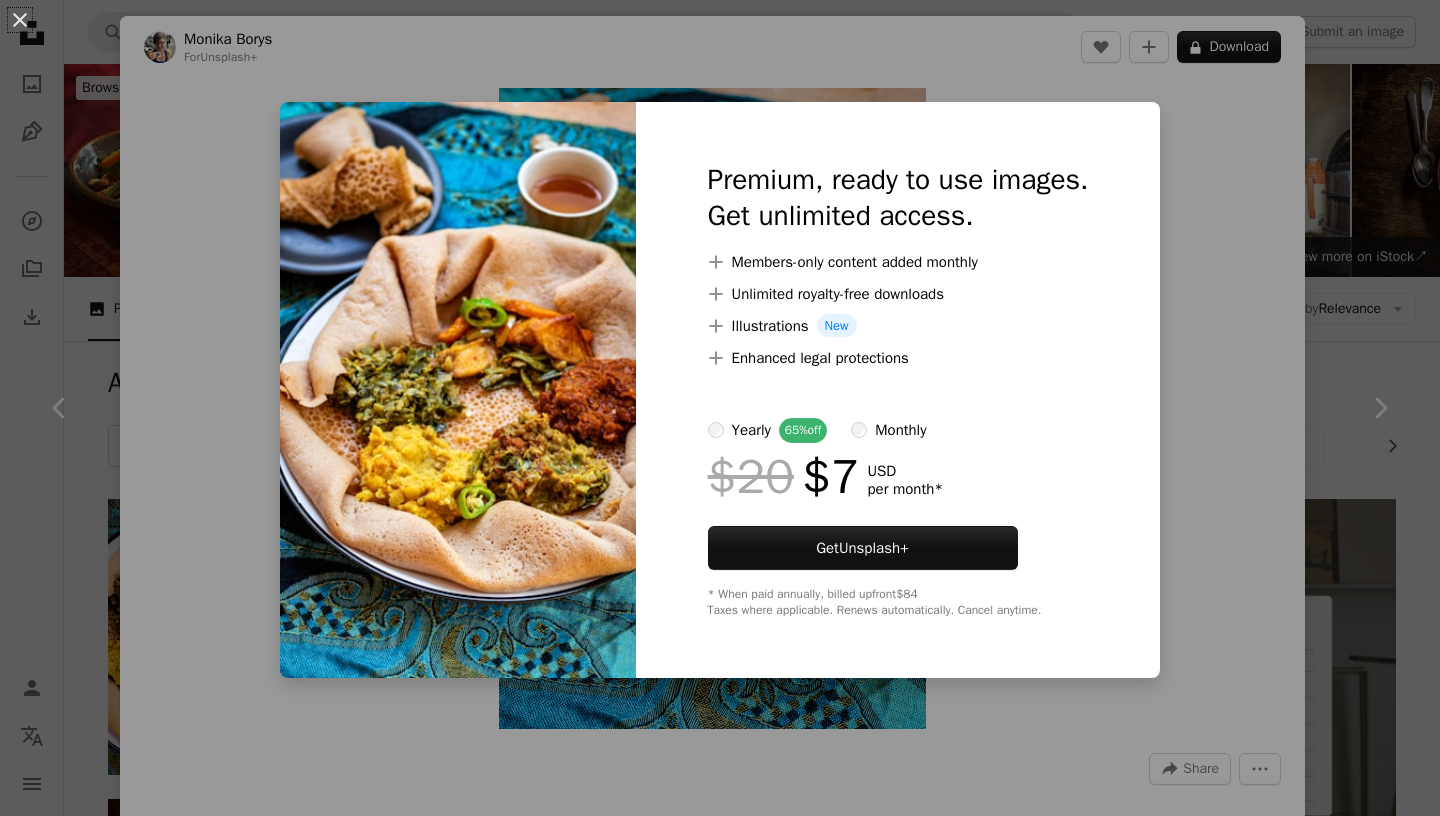 scroll, scrollTop: 1751, scrollLeft: 0, axis: vertical 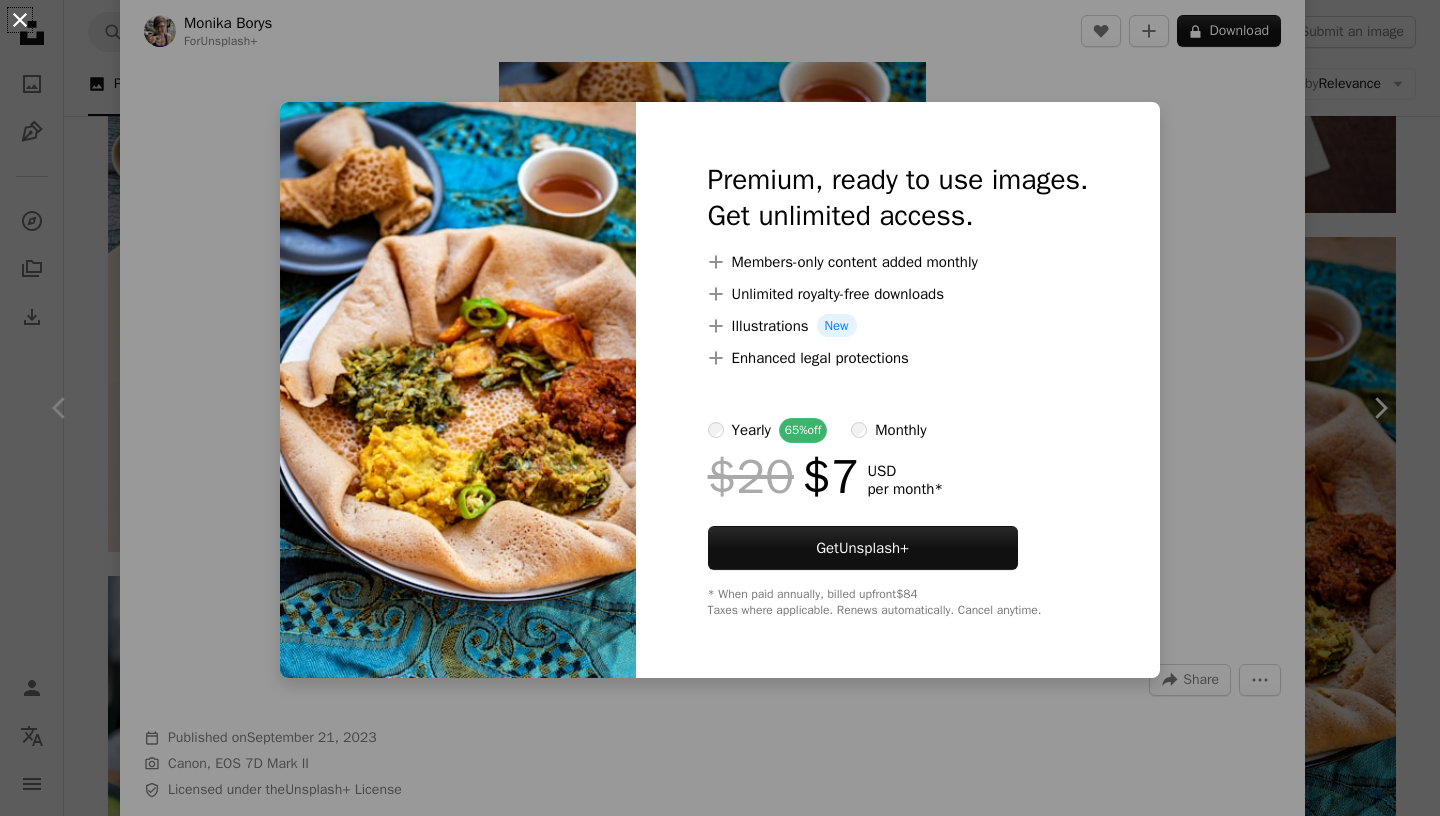 click on "An X shape" at bounding box center [20, 20] 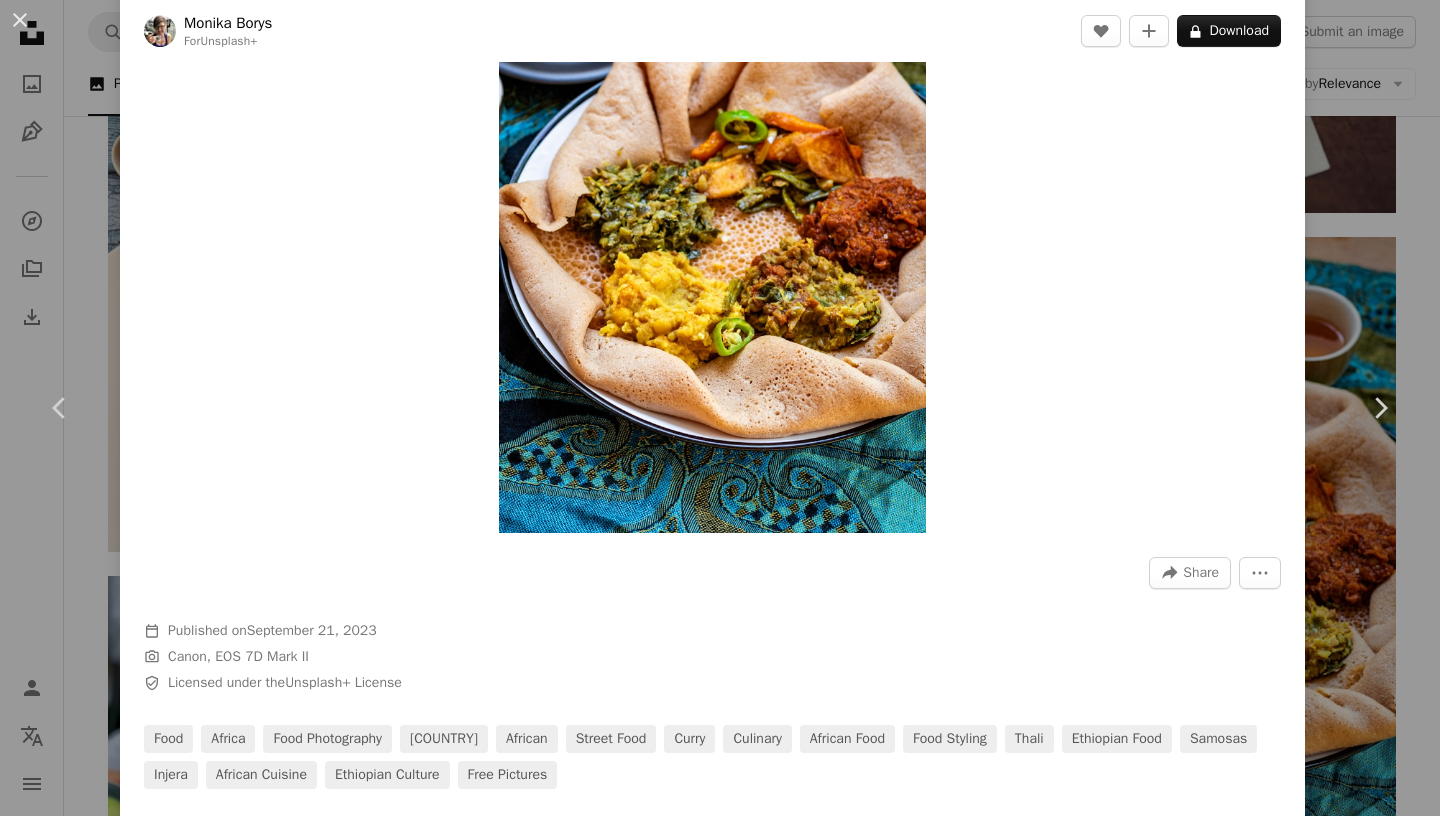 scroll, scrollTop: 201, scrollLeft: 0, axis: vertical 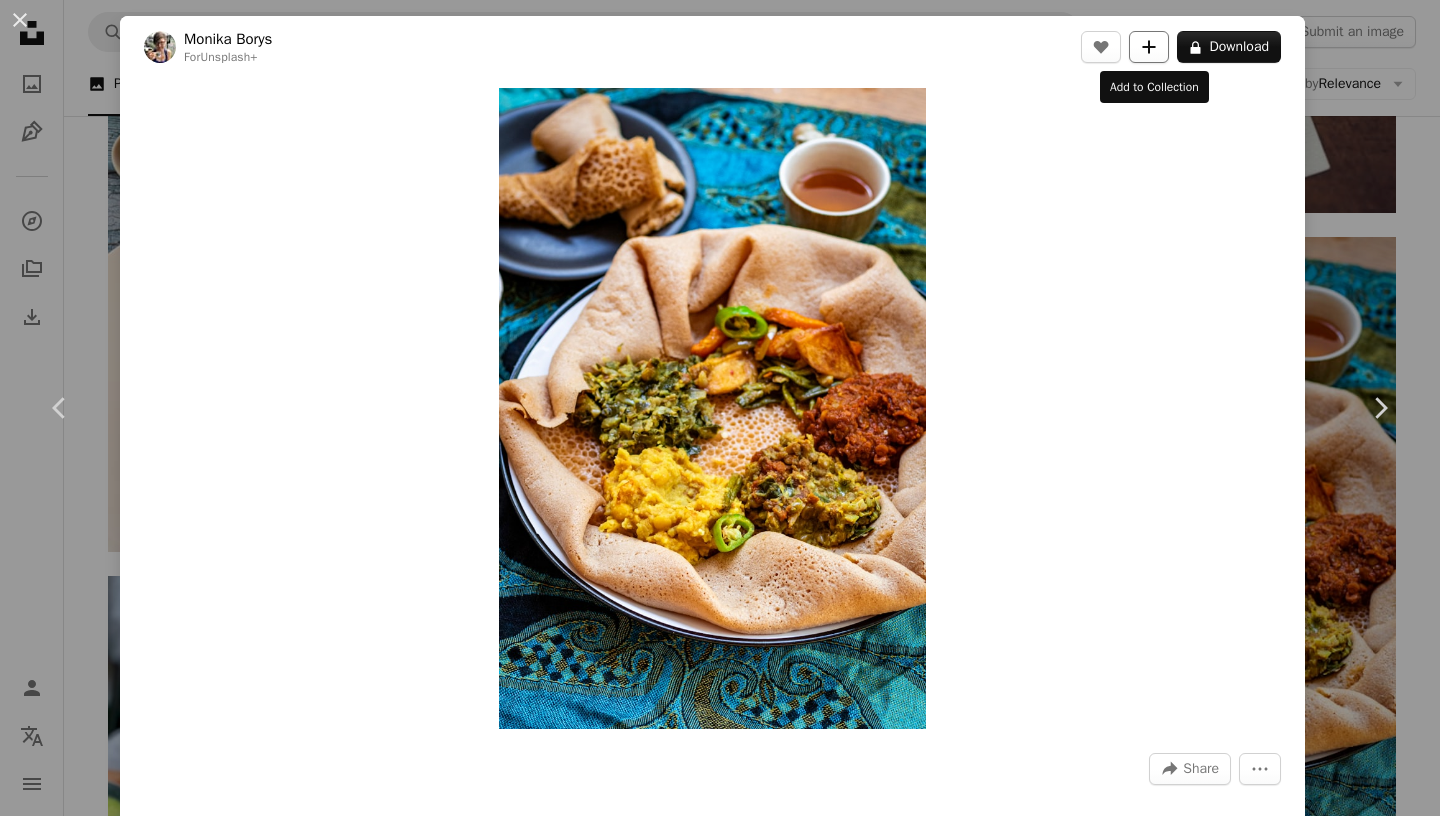 click on "A plus sign" 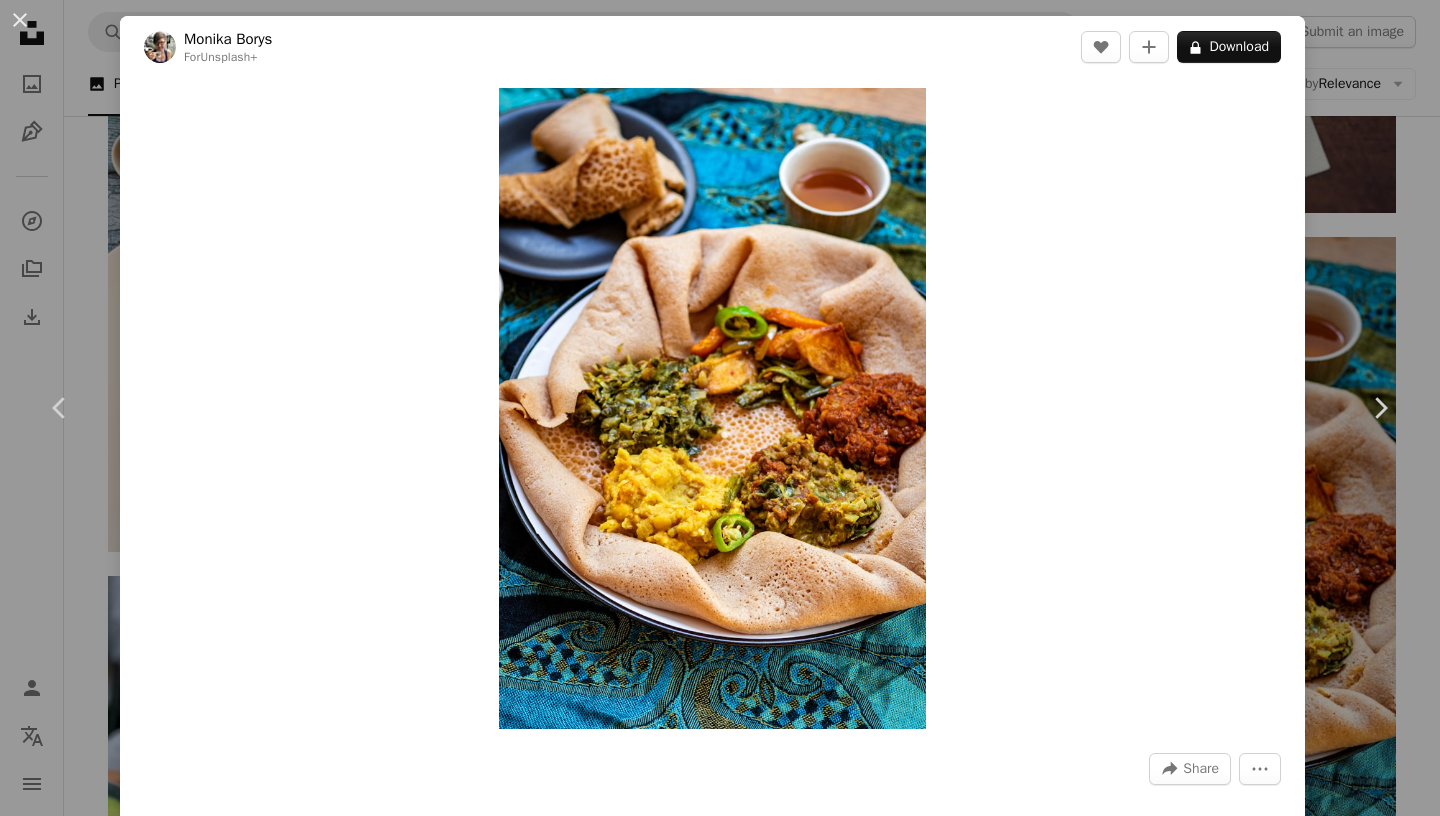 type on "**********" 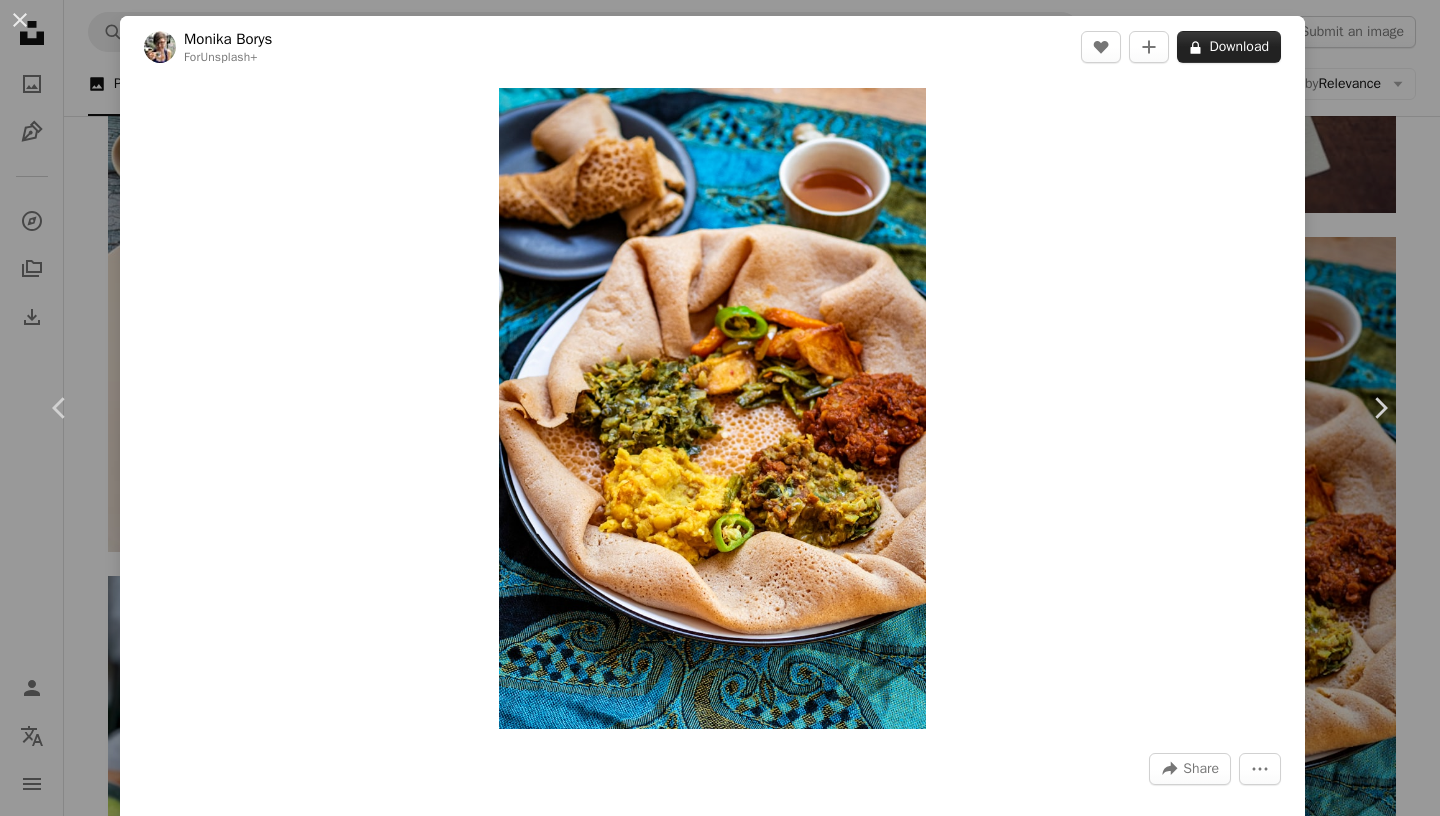 click on "A lock Download" at bounding box center (1229, 47) 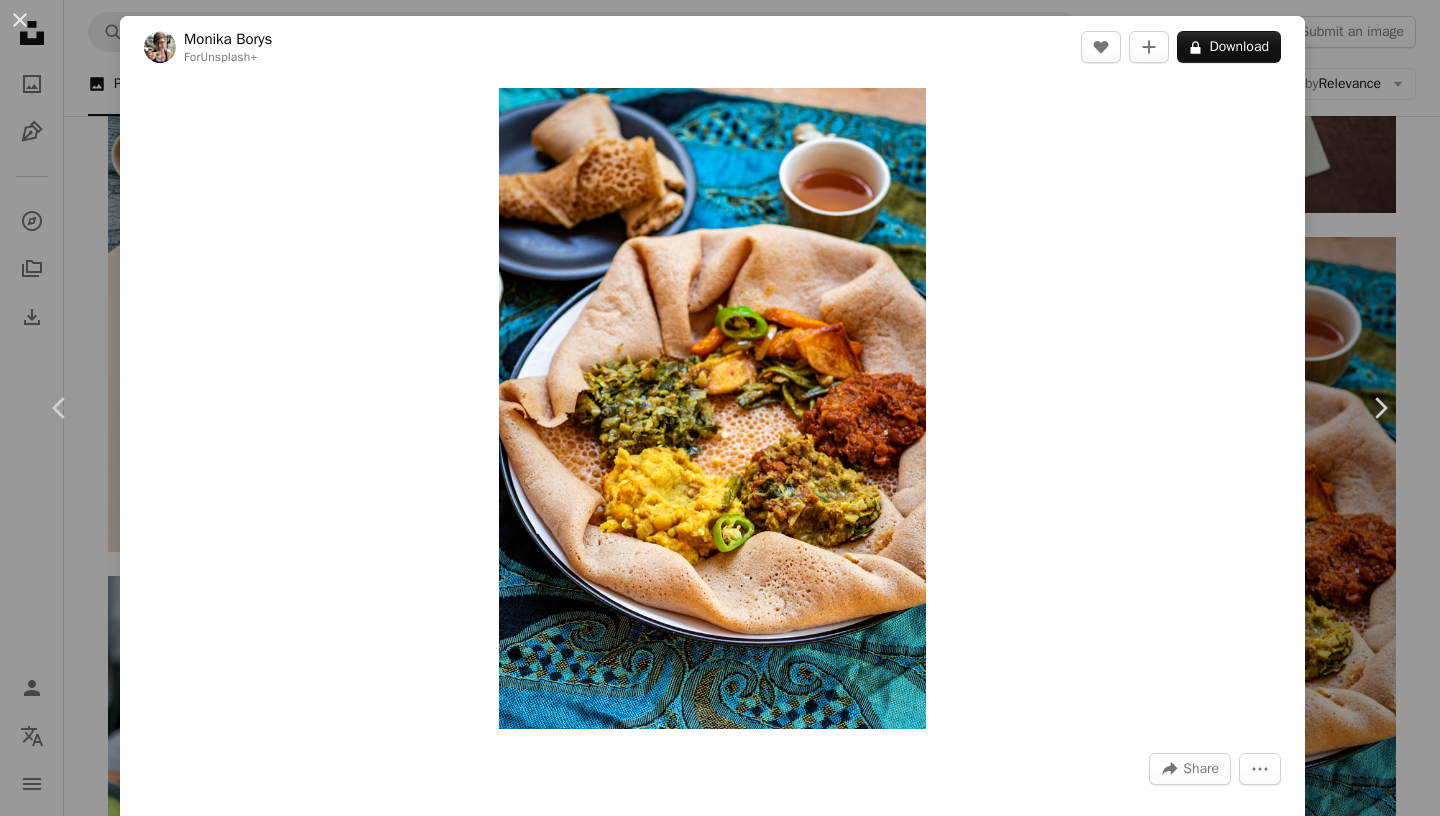 click on "An X shape Premium, ready to use images. Get unlimited access. A plus sign Members-only content added monthly A plus sign Unlimited royalty-free downloads A plus sign Illustrations  New A plus sign Enhanced legal protections yearly 65%  off monthly $20   $7 USD per month * Get  Unsplash+ * When paid annually, billed upfront  $84 Taxes where applicable. Renews automatically. Cancel anytime." at bounding box center (720, 3414) 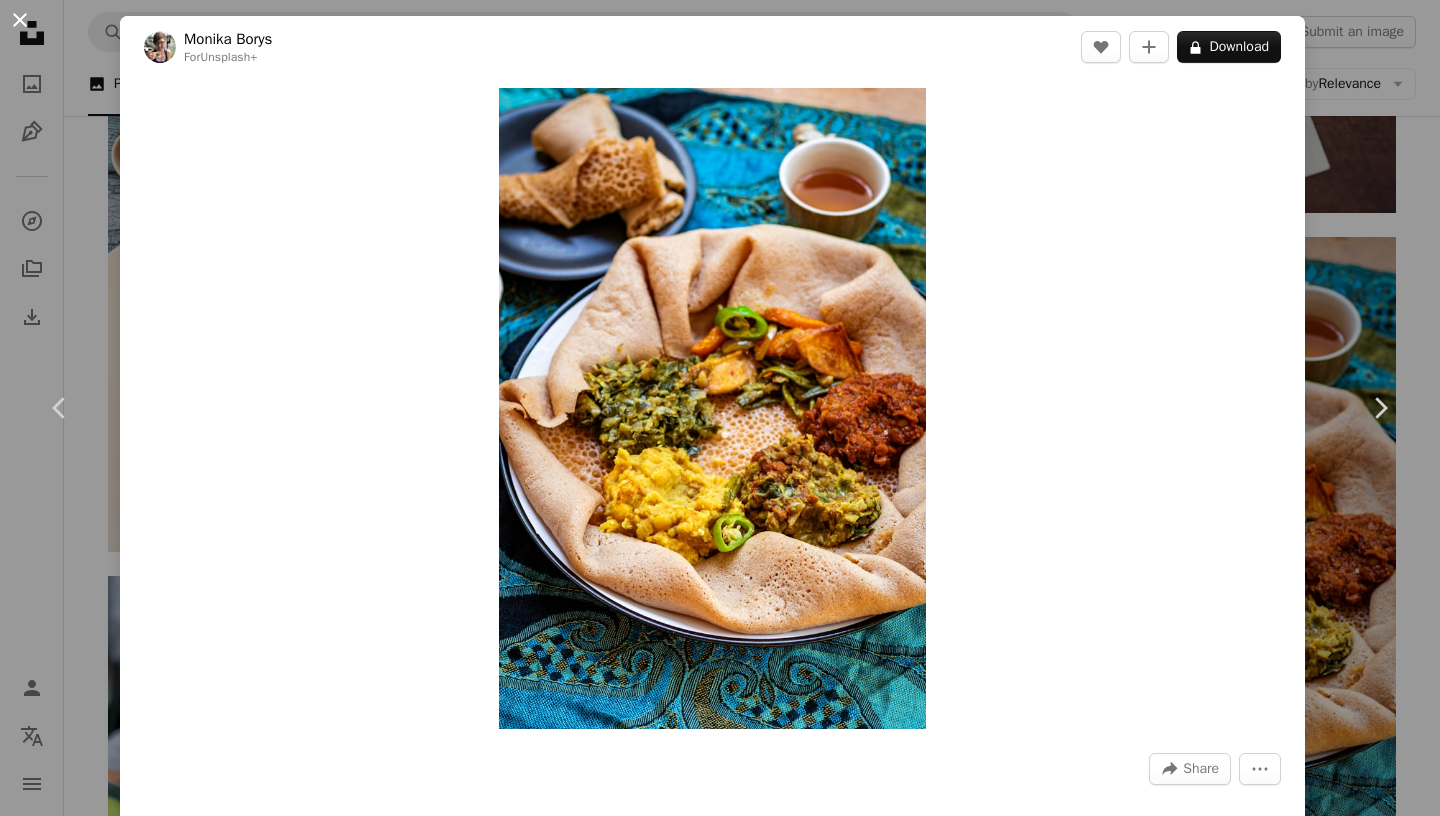 click on "An X shape" at bounding box center [20, 20] 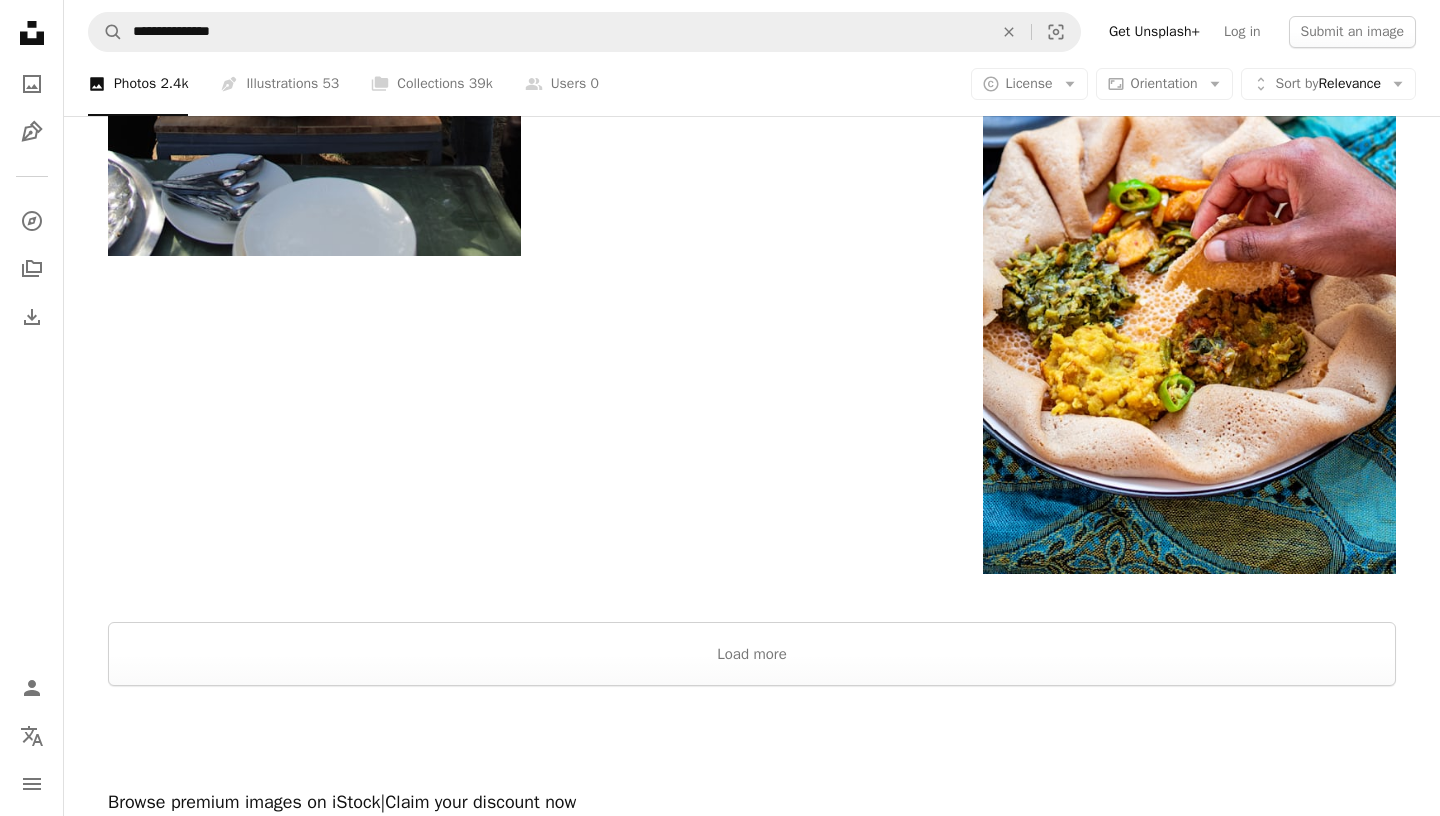 scroll, scrollTop: 3269, scrollLeft: 0, axis: vertical 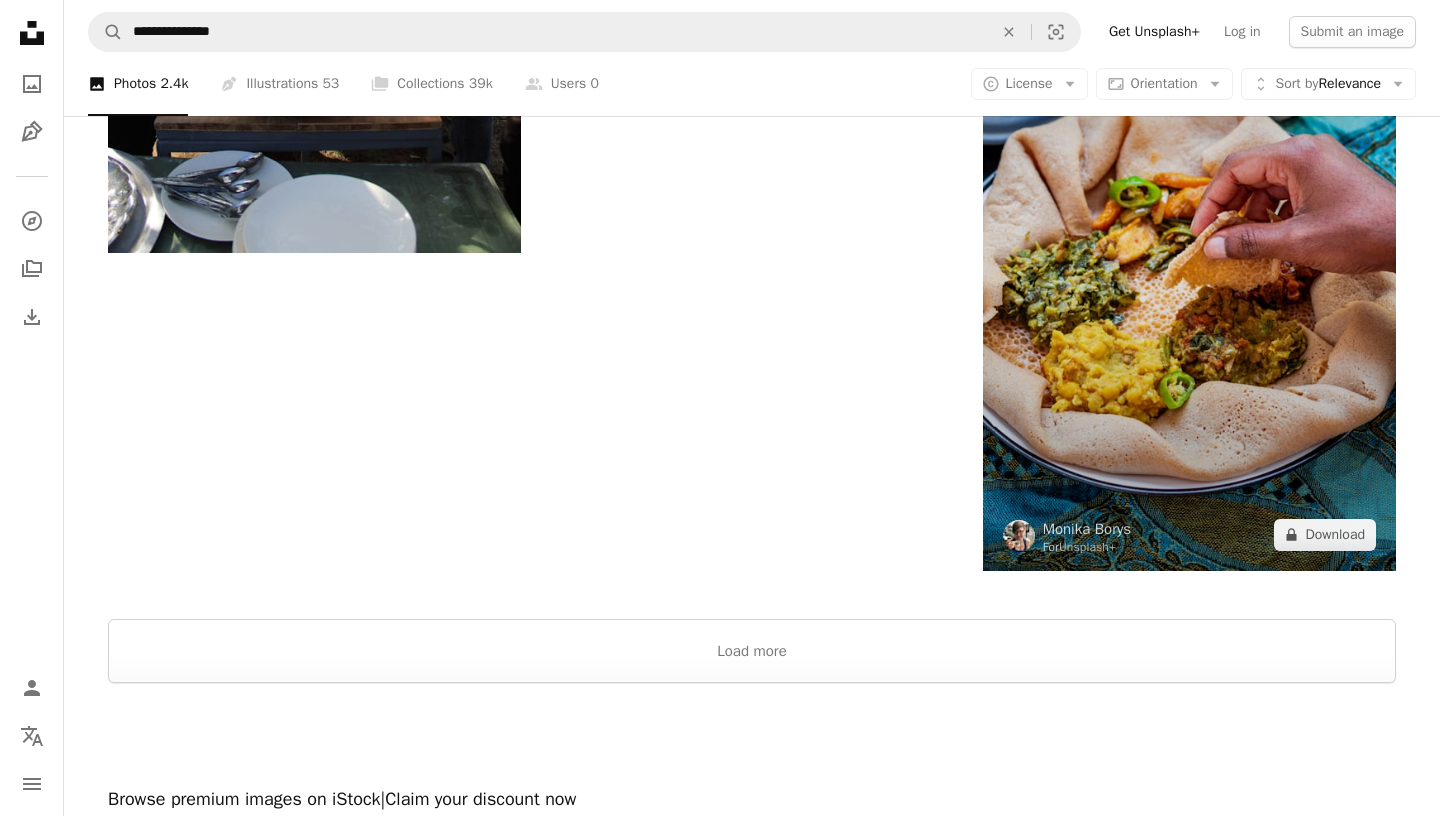 click at bounding box center (1189, 260) 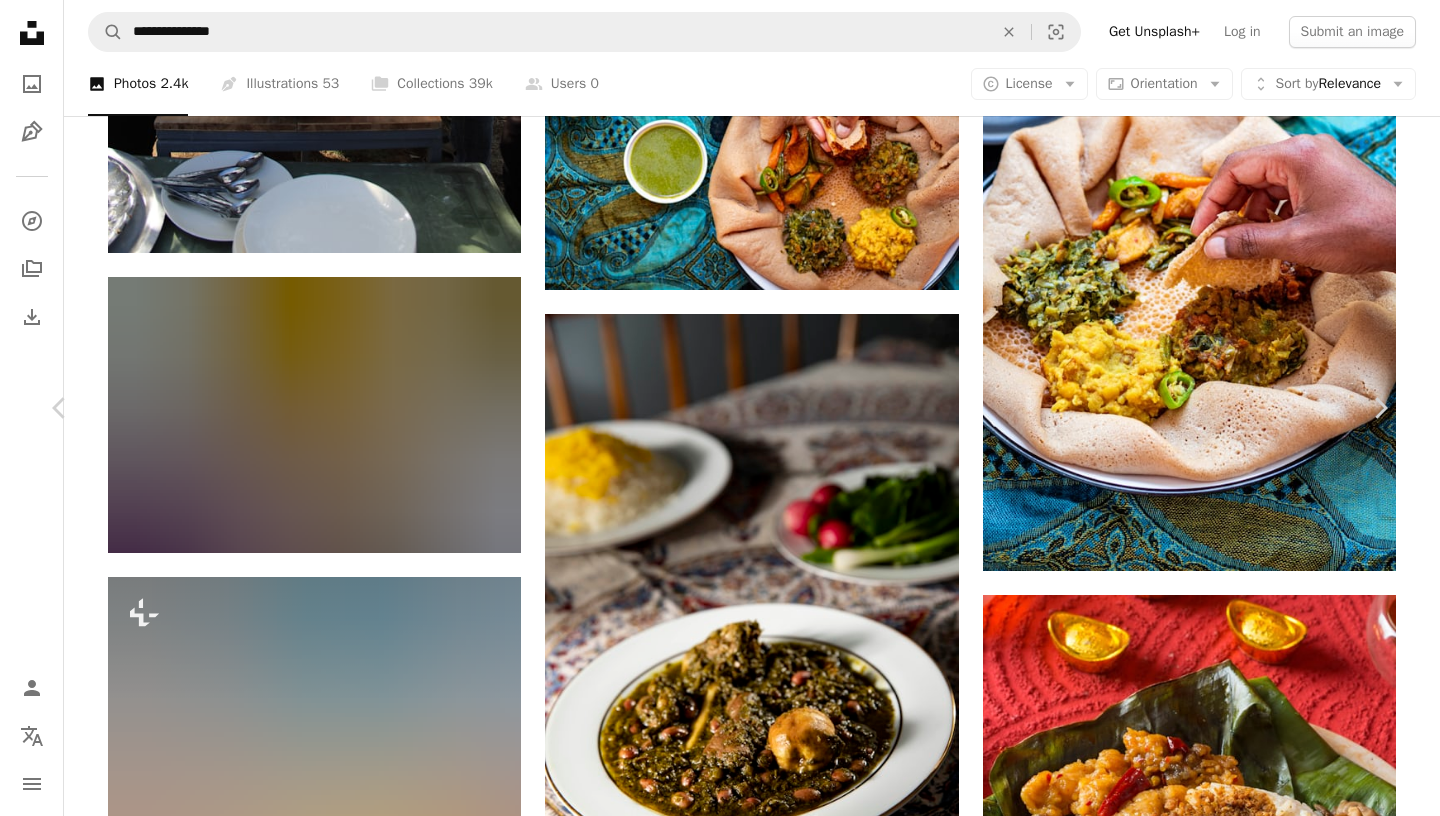 scroll, scrollTop: 566, scrollLeft: 0, axis: vertical 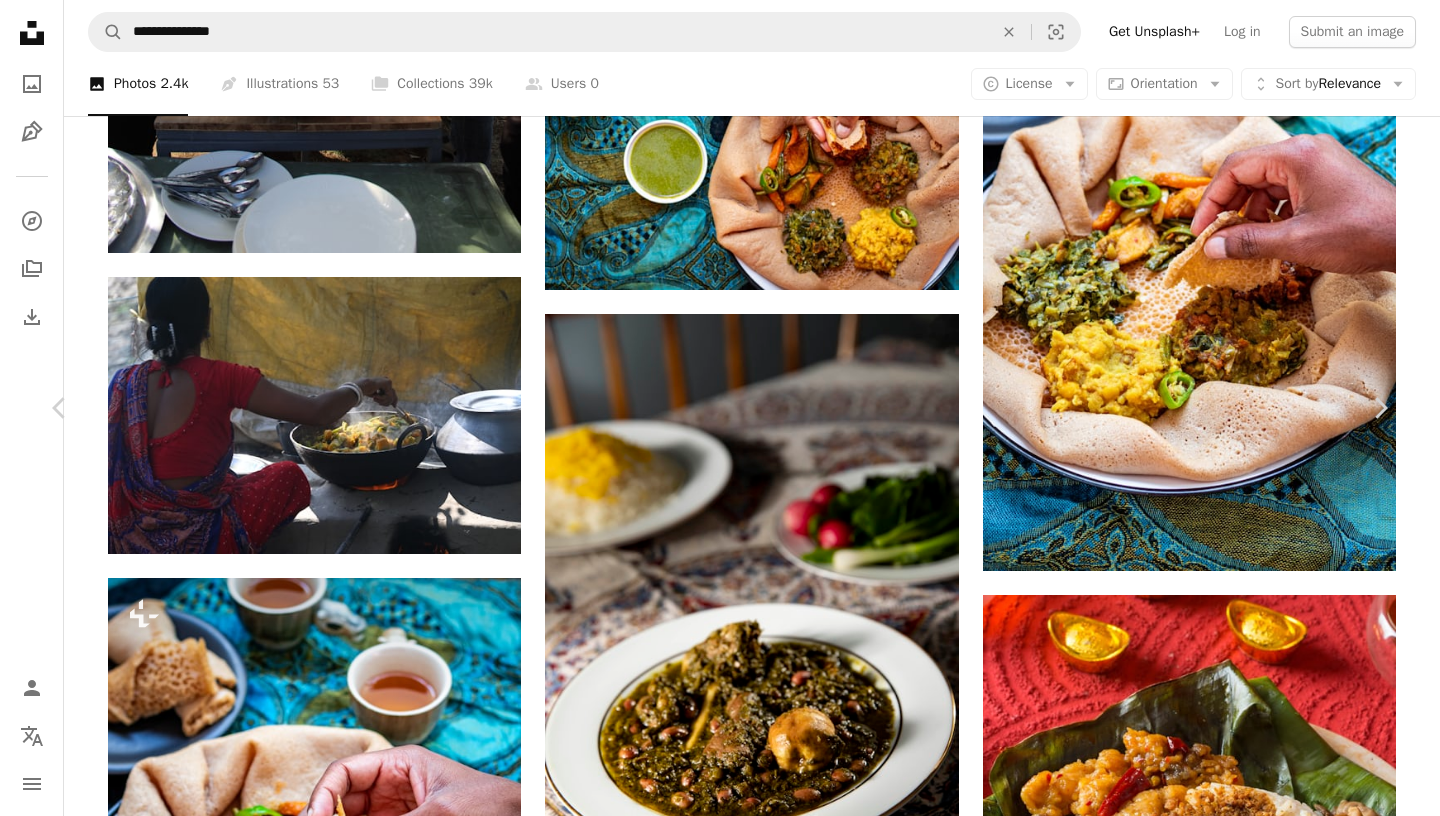 click on "[COUNTRY]" at bounding box center (444, 4690) 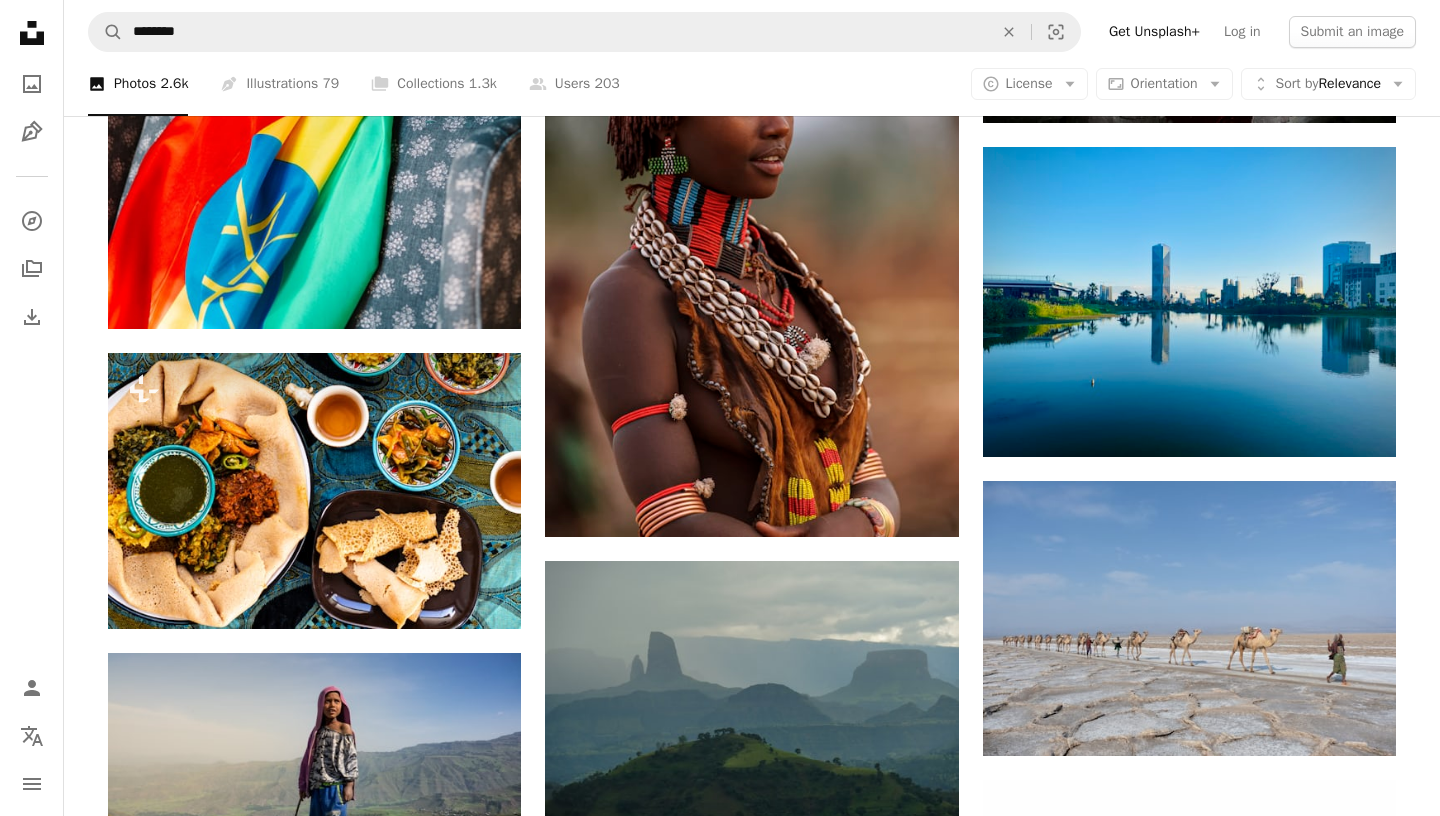 scroll, scrollTop: 2407, scrollLeft: 0, axis: vertical 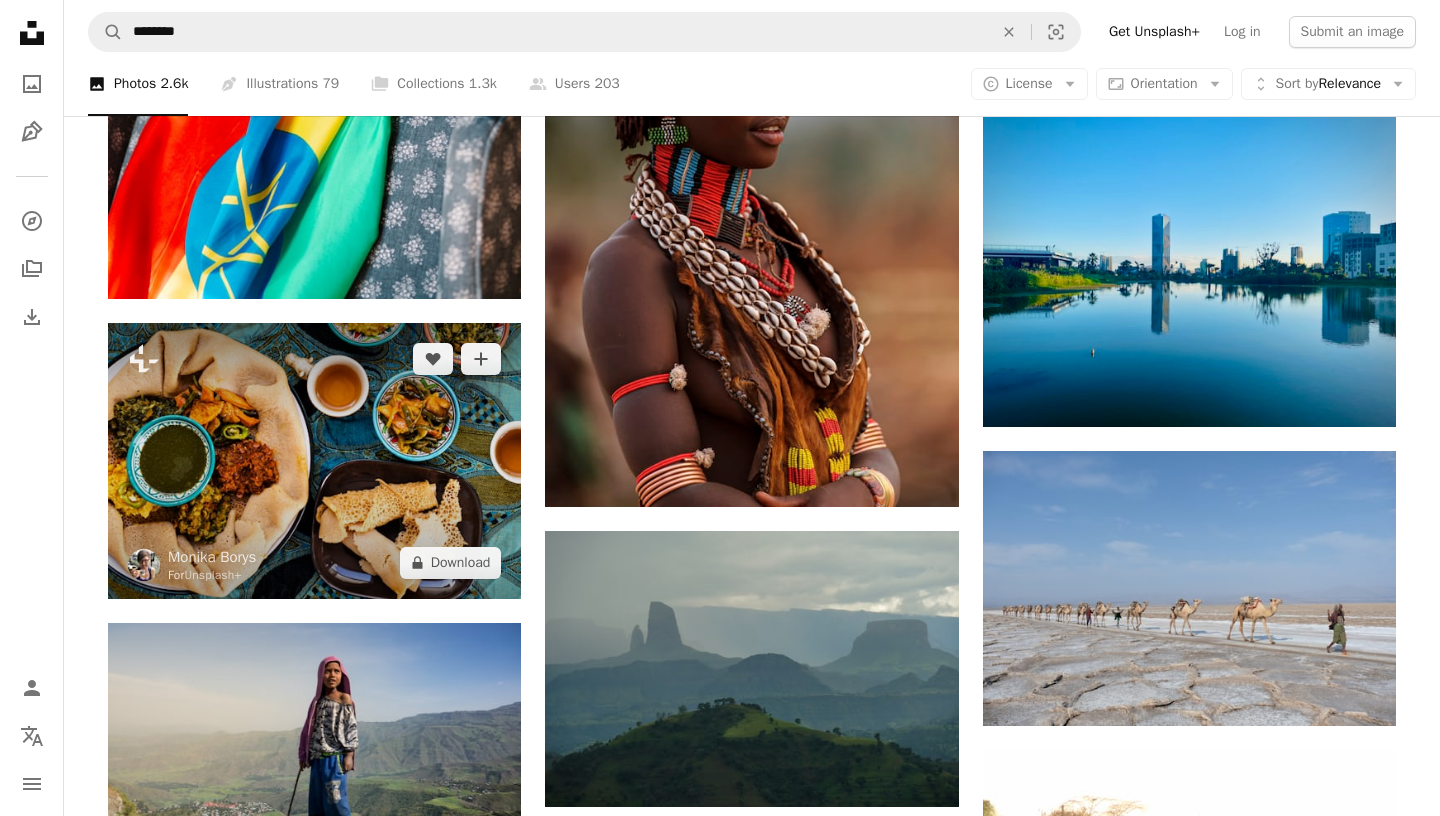 click at bounding box center (314, 460) 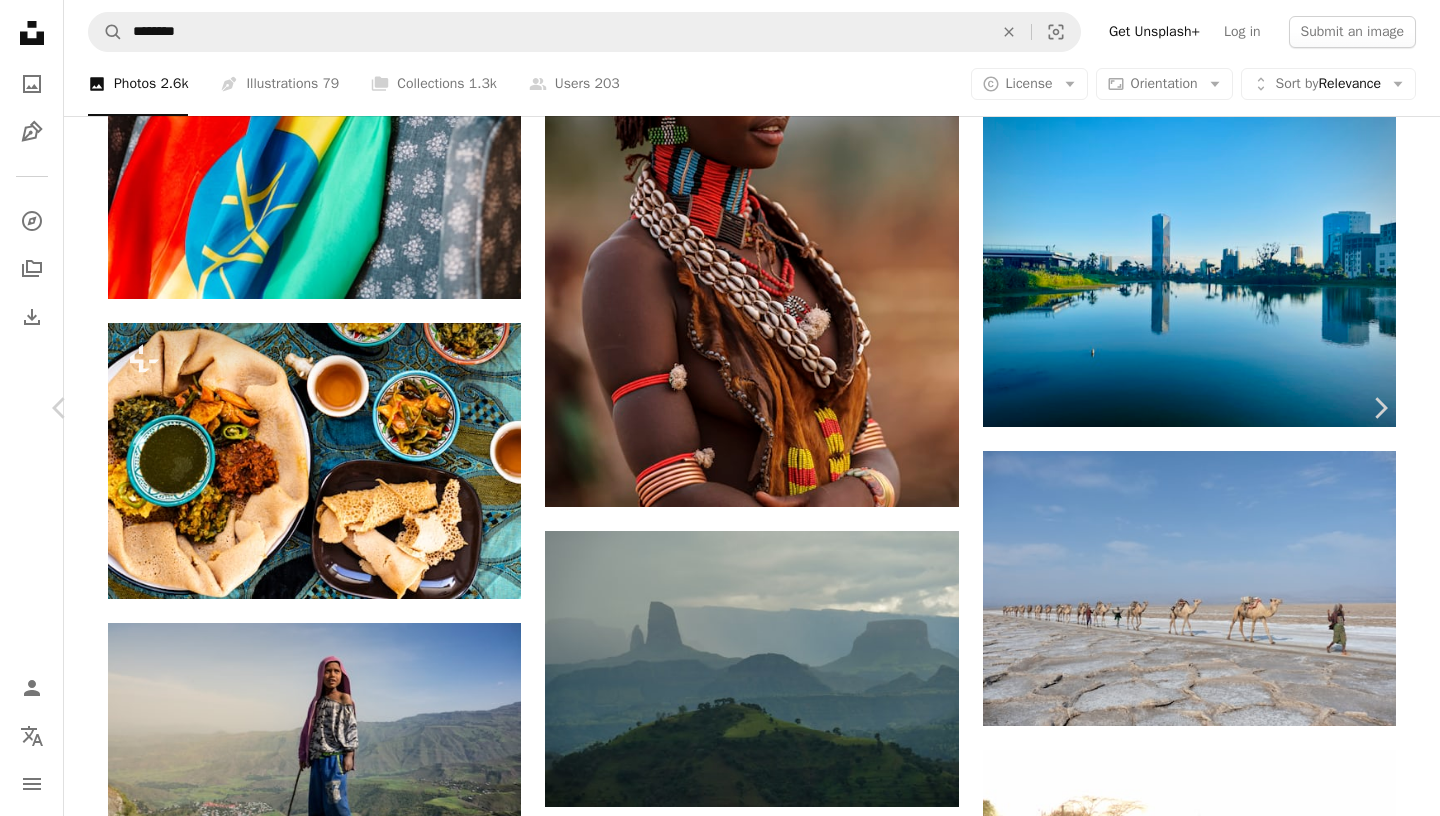 scroll, scrollTop: 839, scrollLeft: 0, axis: vertical 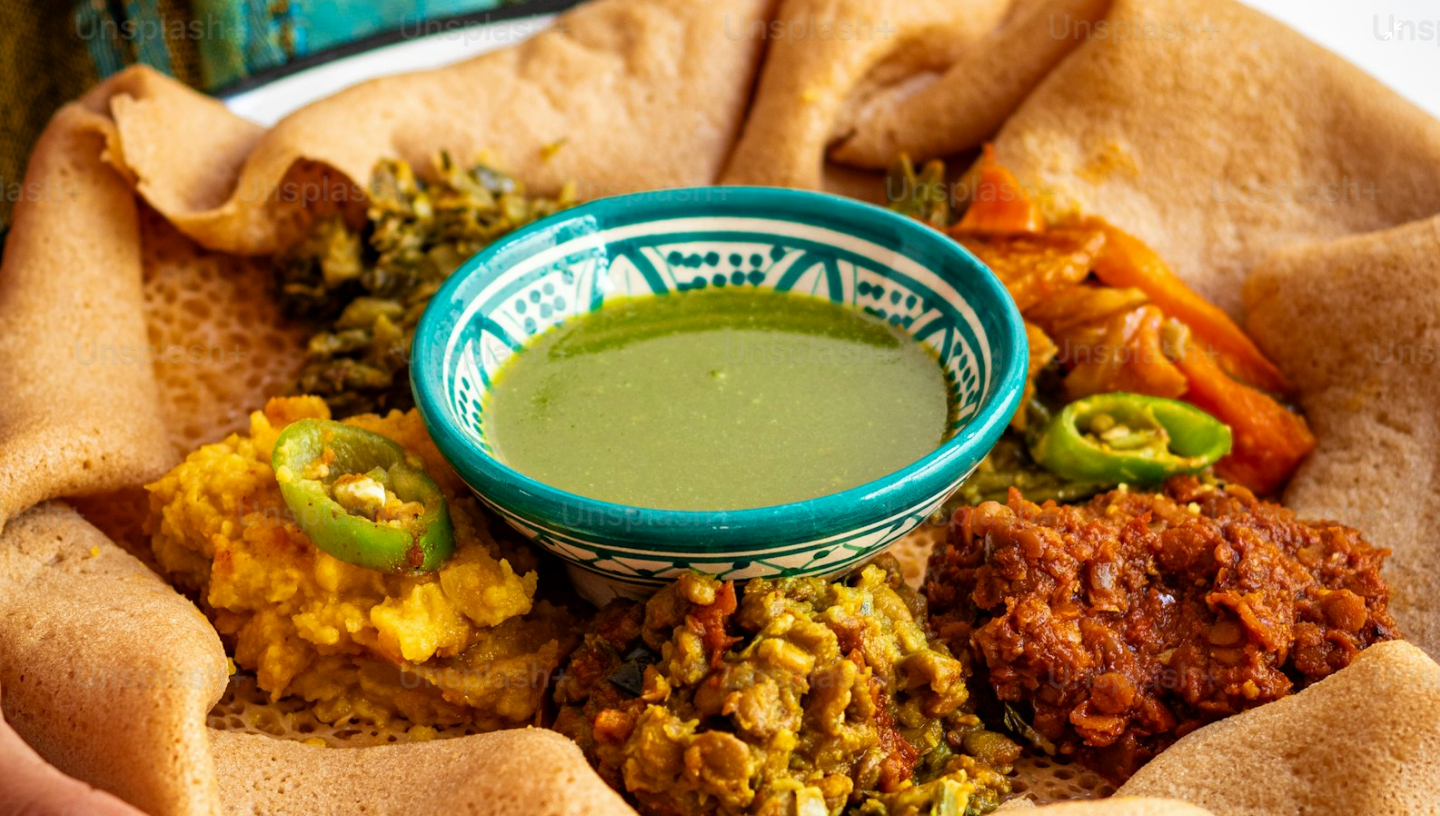 click at bounding box center [720, 407] 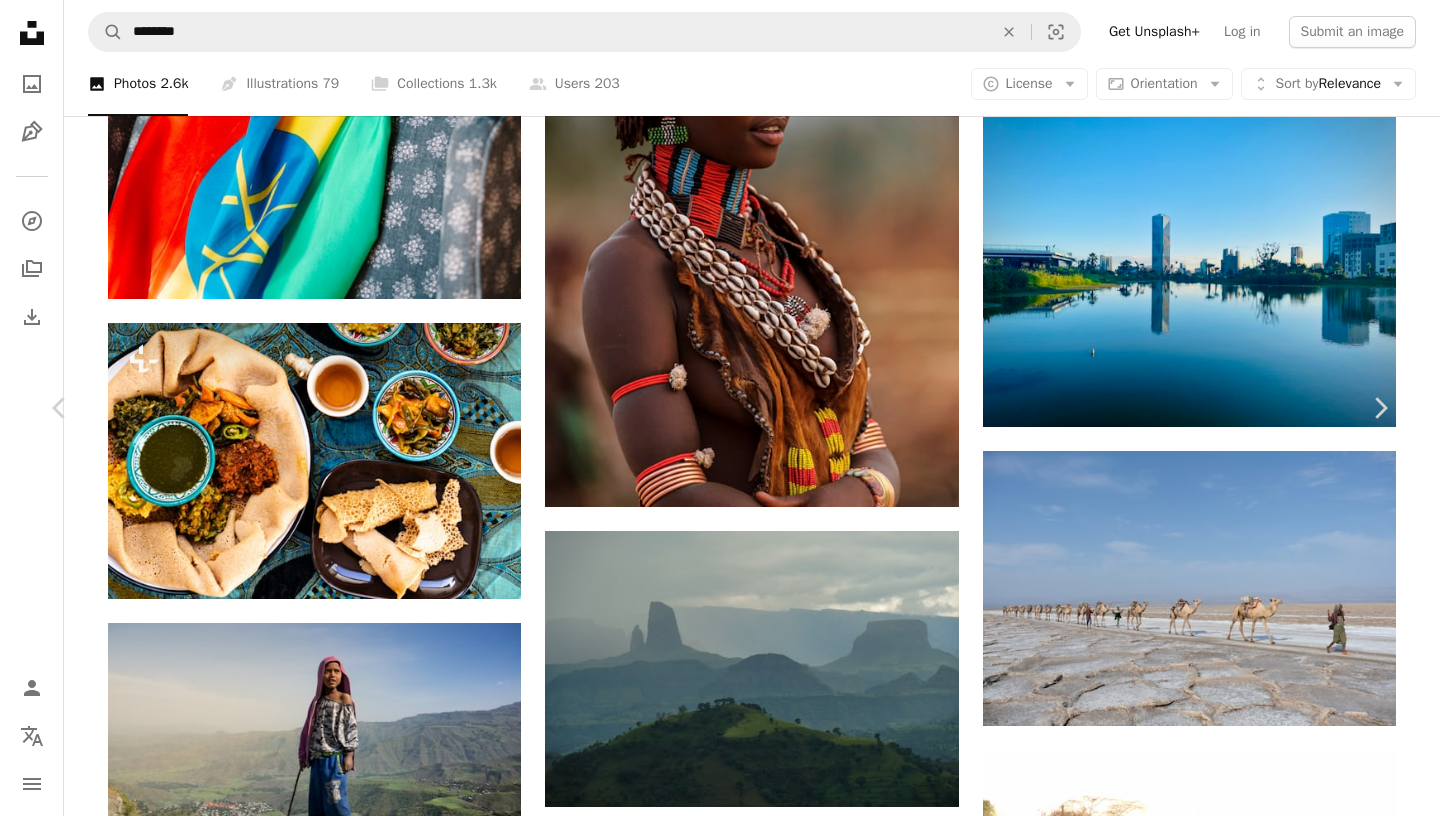 click on "A heart" at bounding box center (1101, 5311) 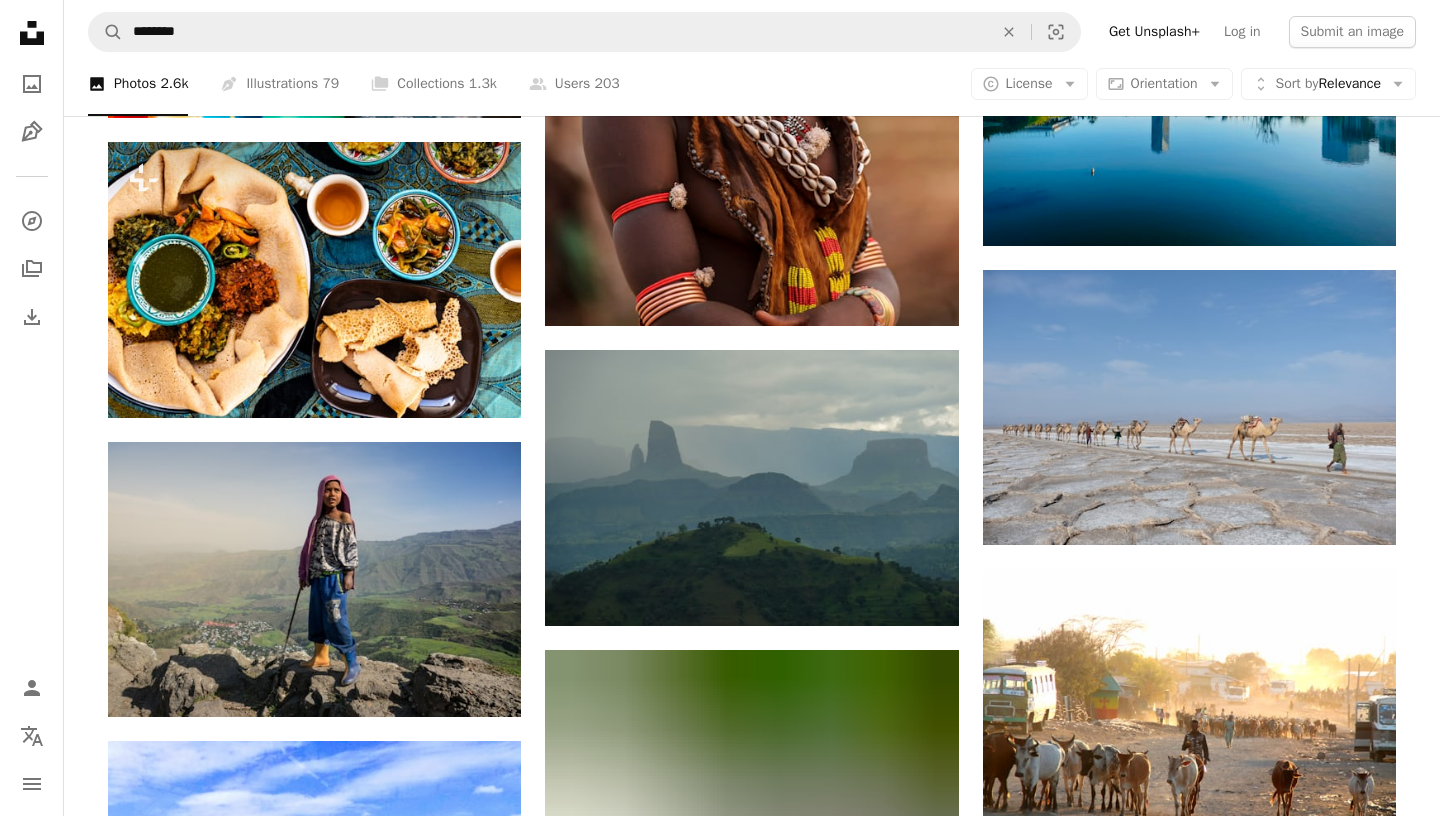 scroll, scrollTop: 2542, scrollLeft: 0, axis: vertical 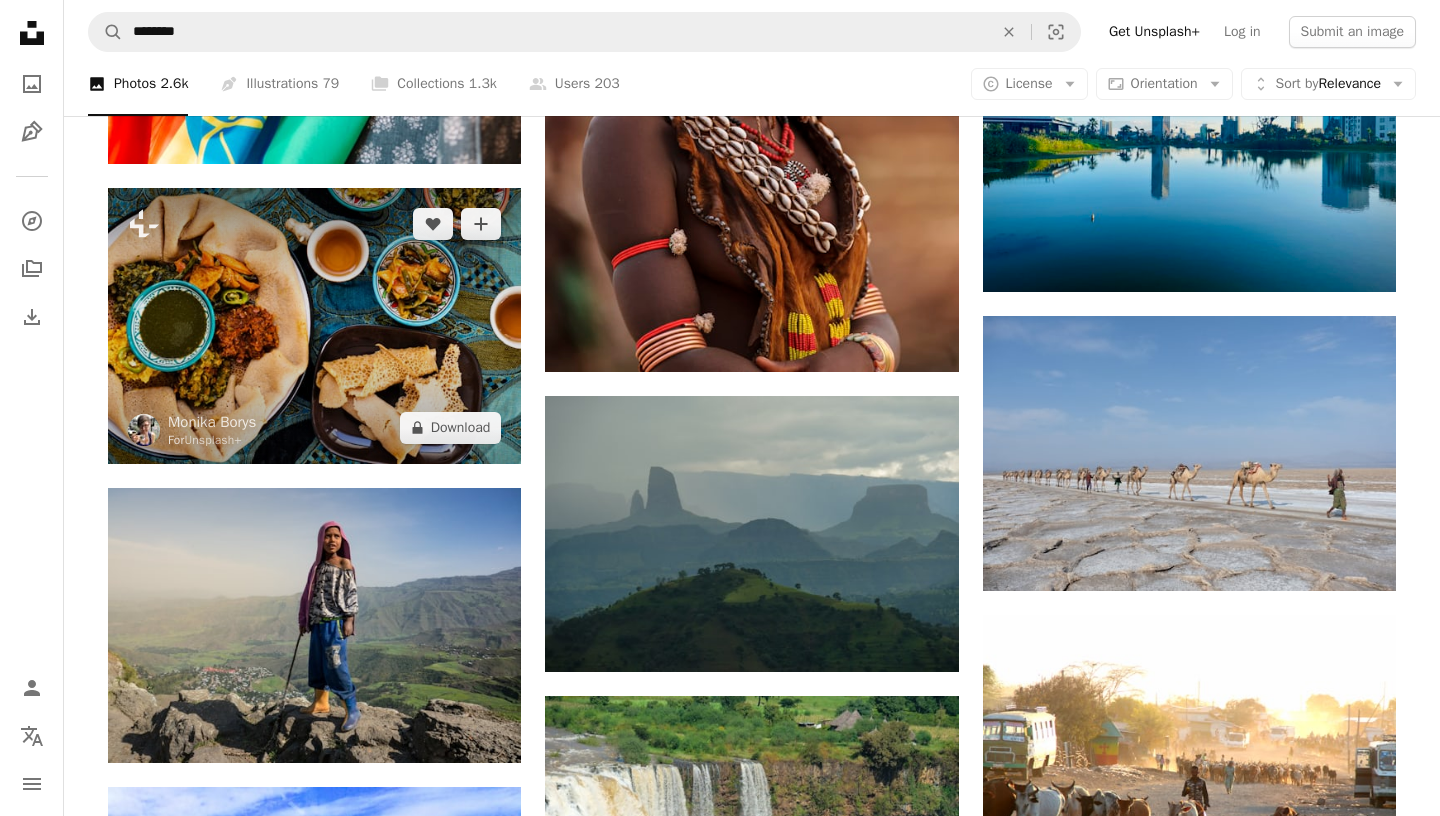 click at bounding box center [314, 325] 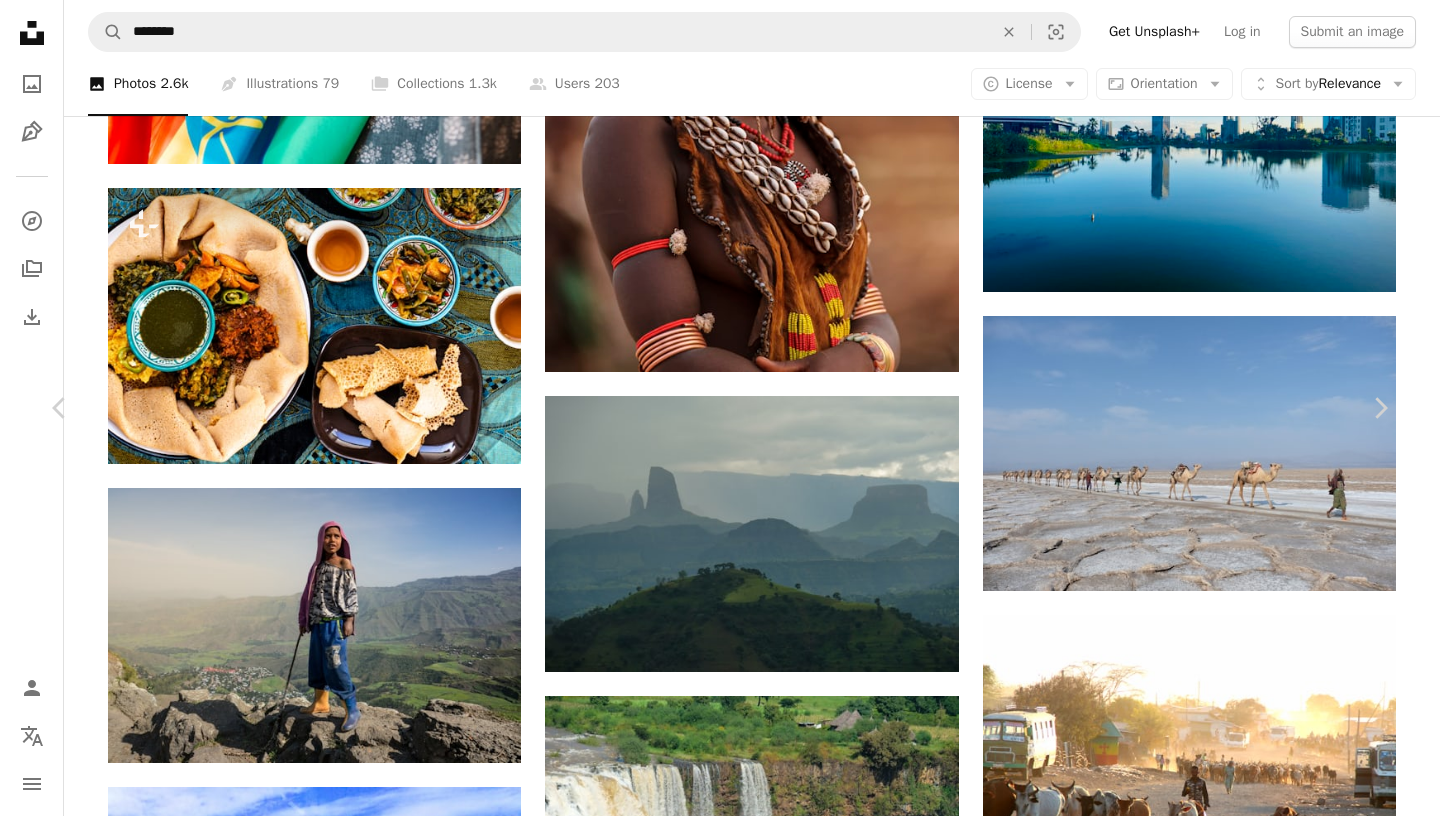 click on "An X shape" at bounding box center [20, 20] 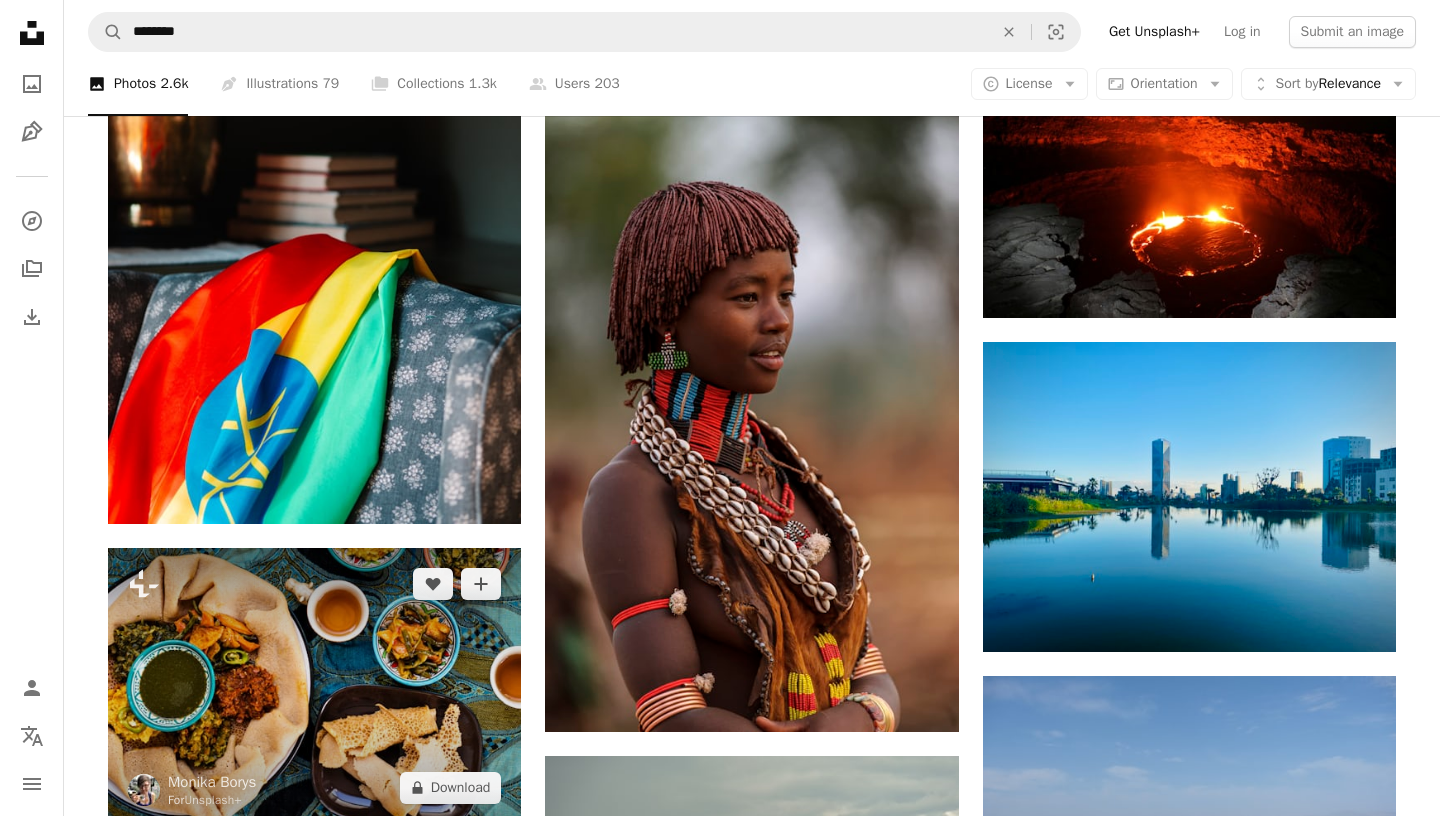 scroll, scrollTop: 2170, scrollLeft: 0, axis: vertical 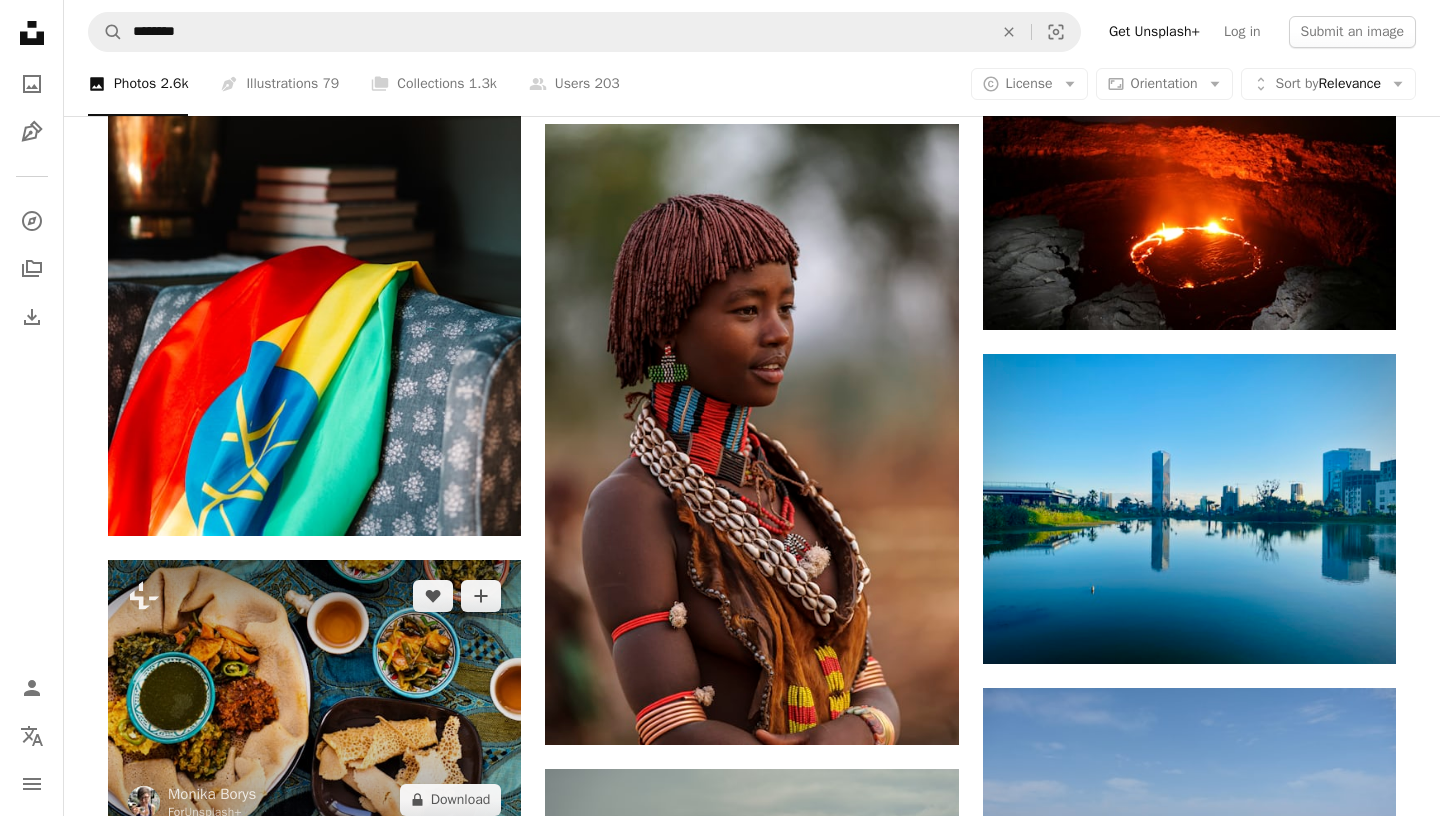 click at bounding box center (314, 697) 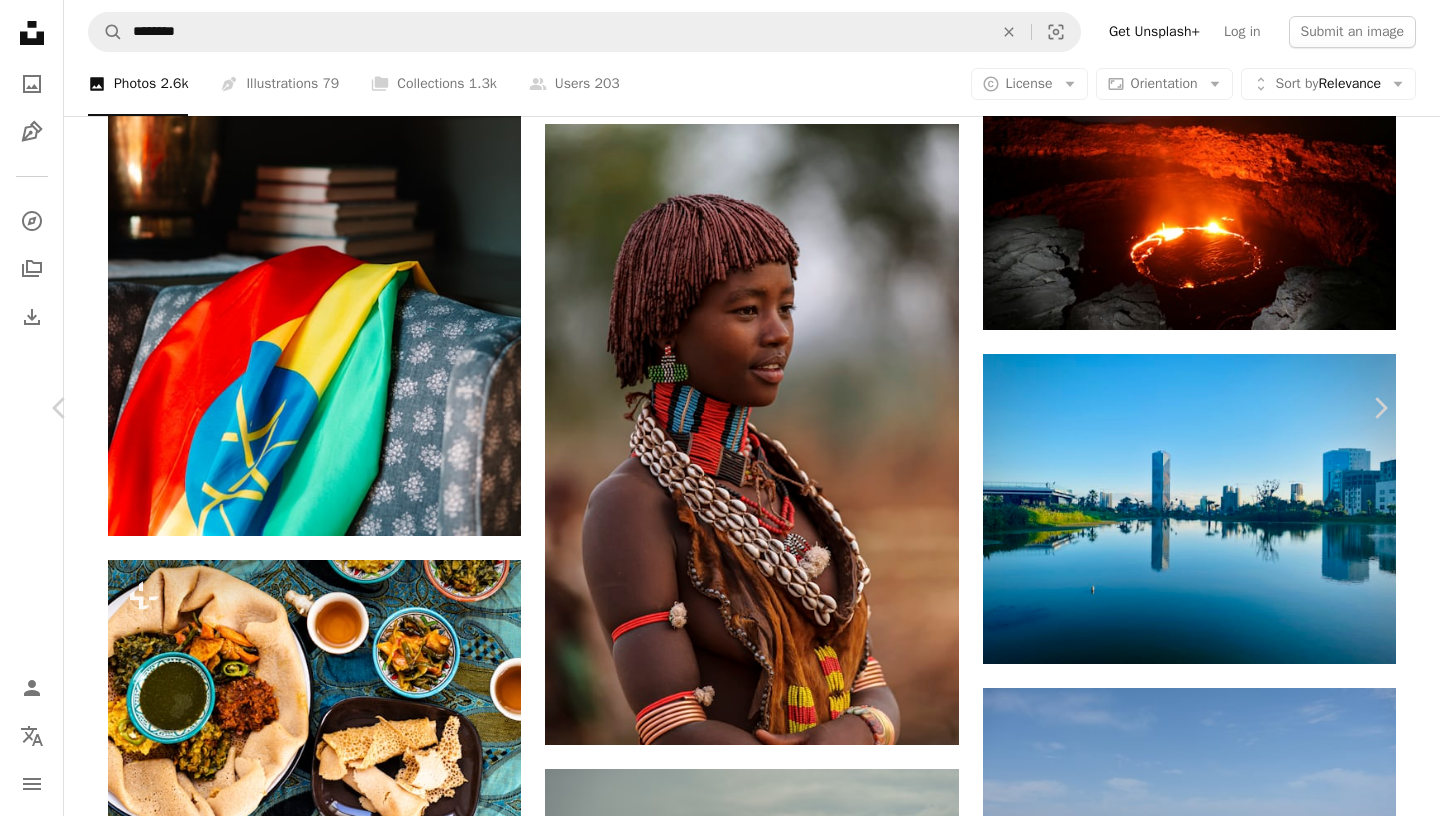 scroll, scrollTop: 573, scrollLeft: 0, axis: vertical 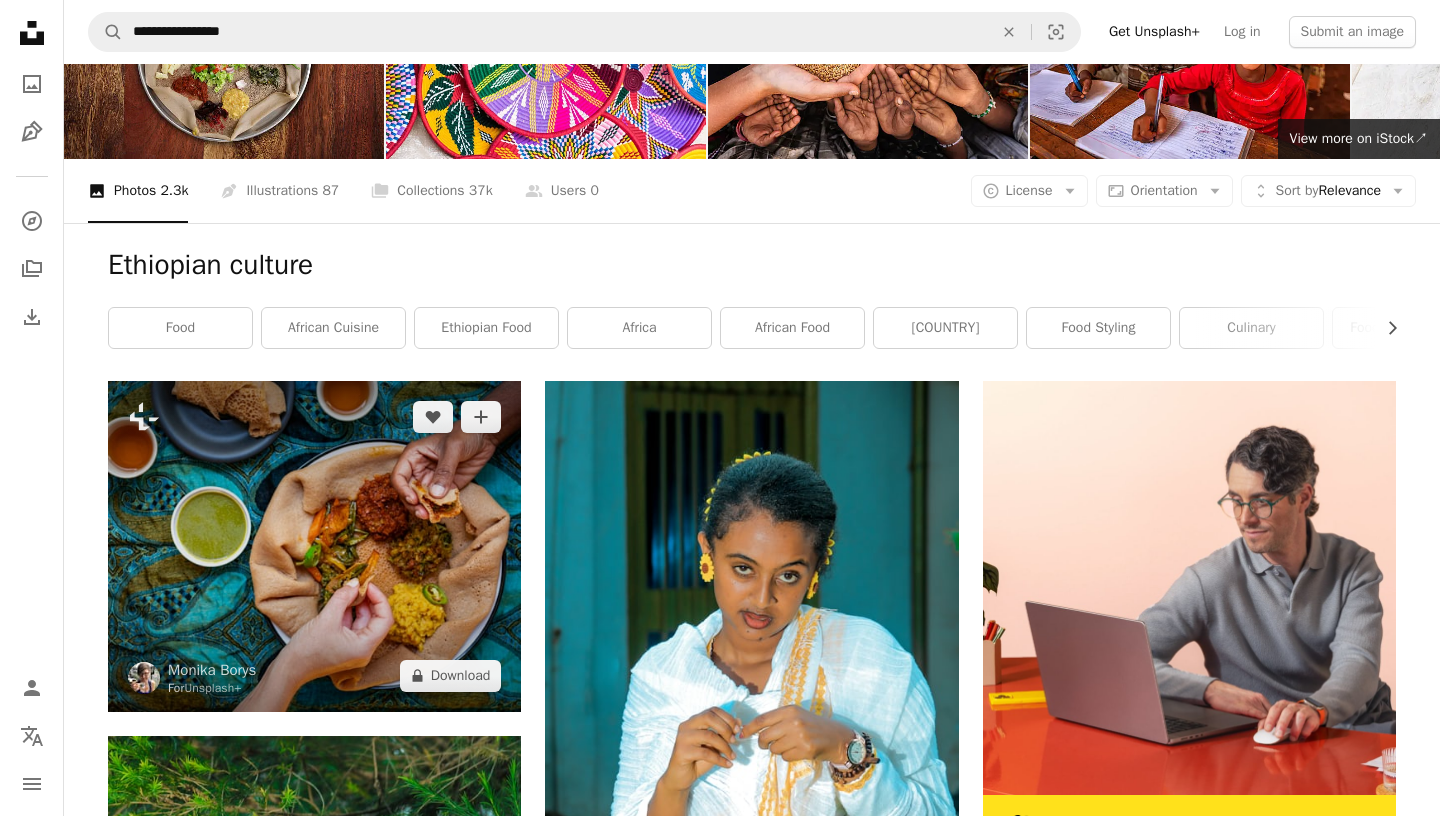 click at bounding box center (314, 546) 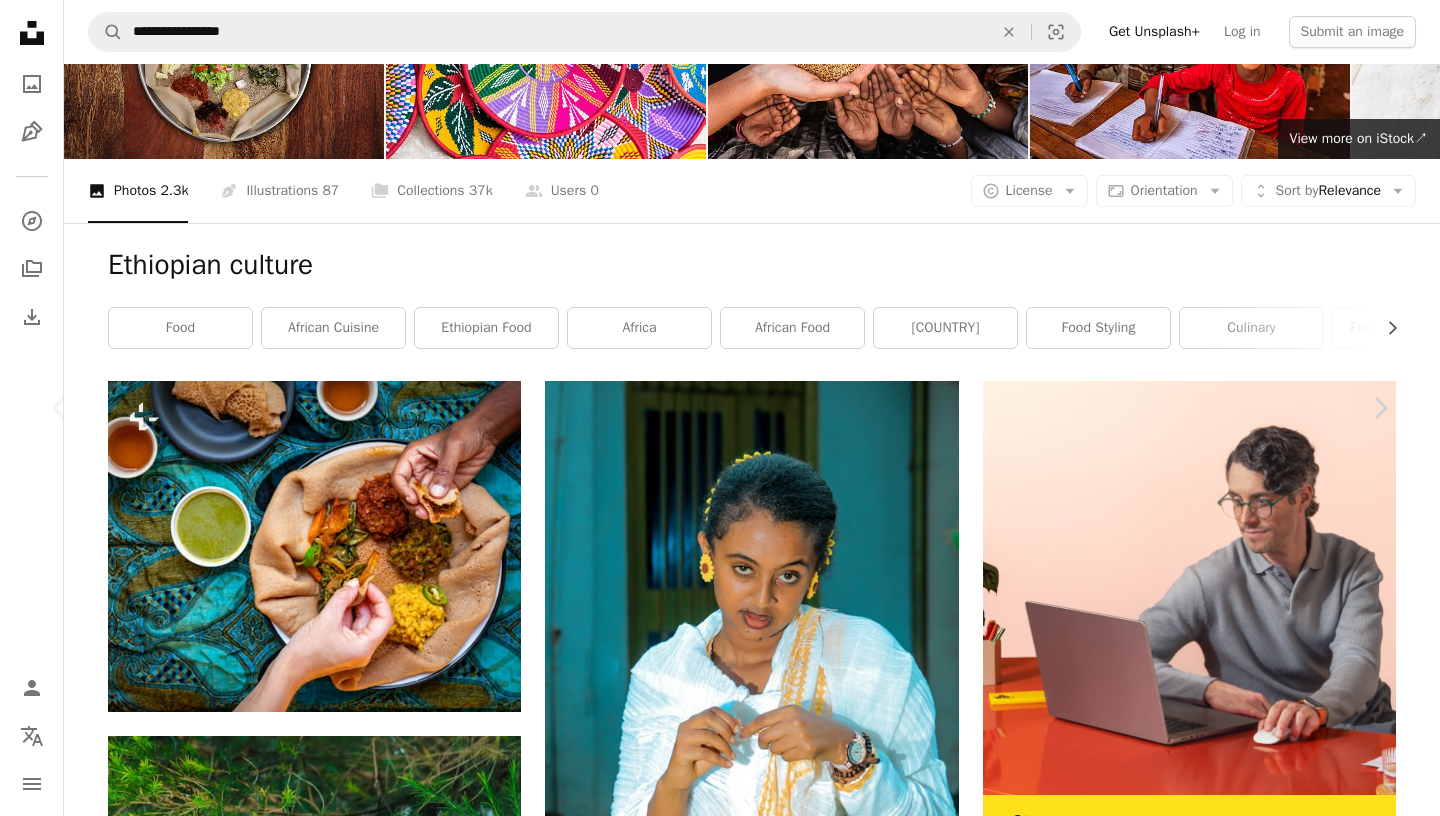 click on "Share" at bounding box center [1201, 6293] 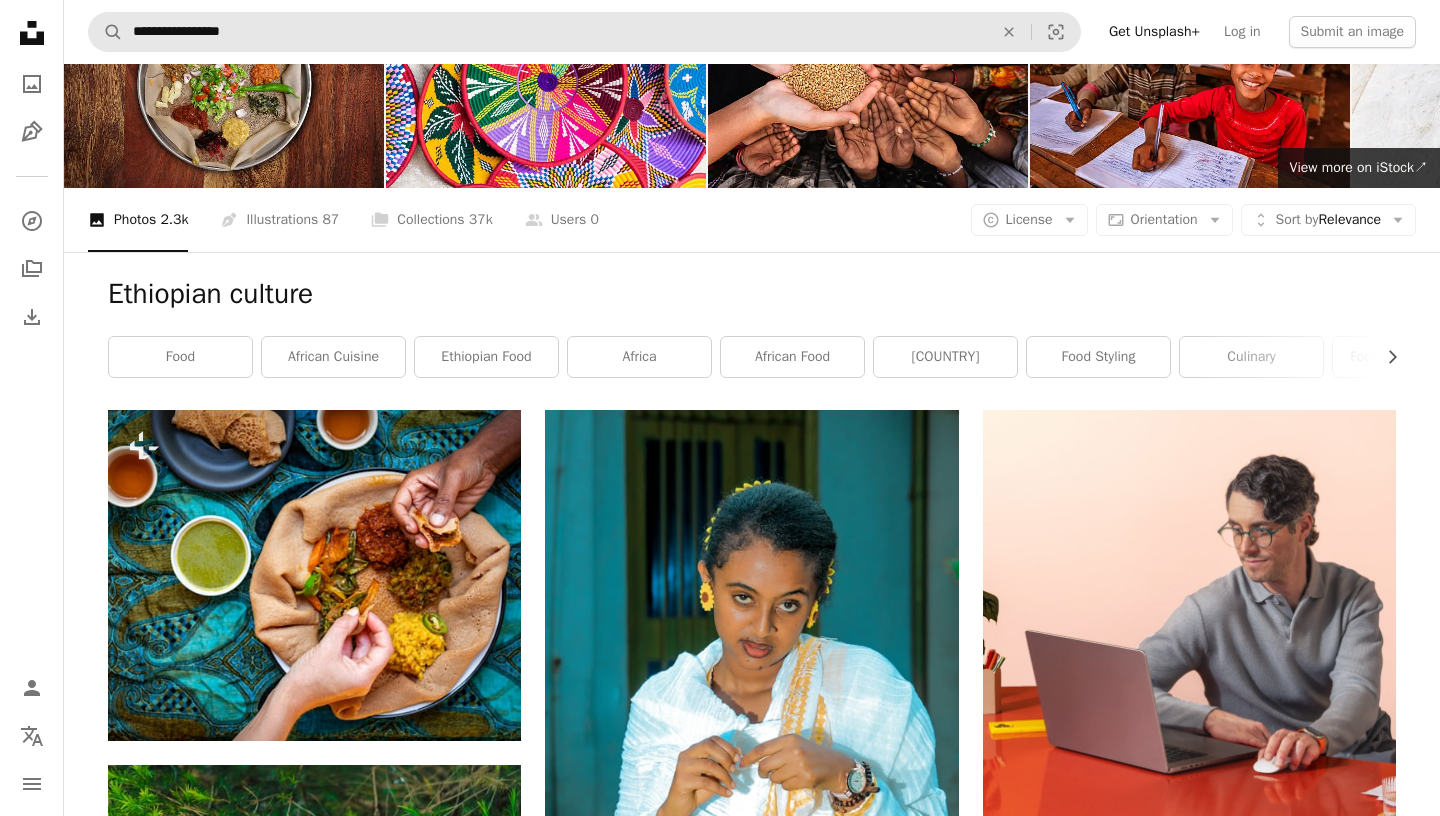 scroll, scrollTop: 0, scrollLeft: 0, axis: both 